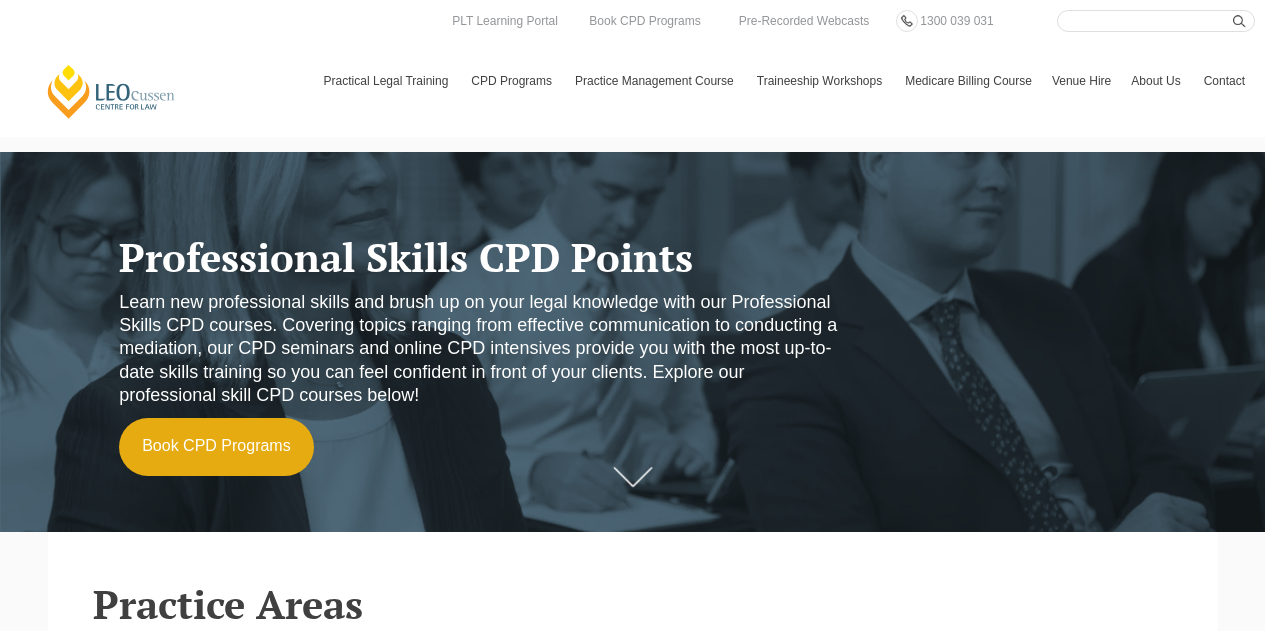 scroll, scrollTop: 0, scrollLeft: 0, axis: both 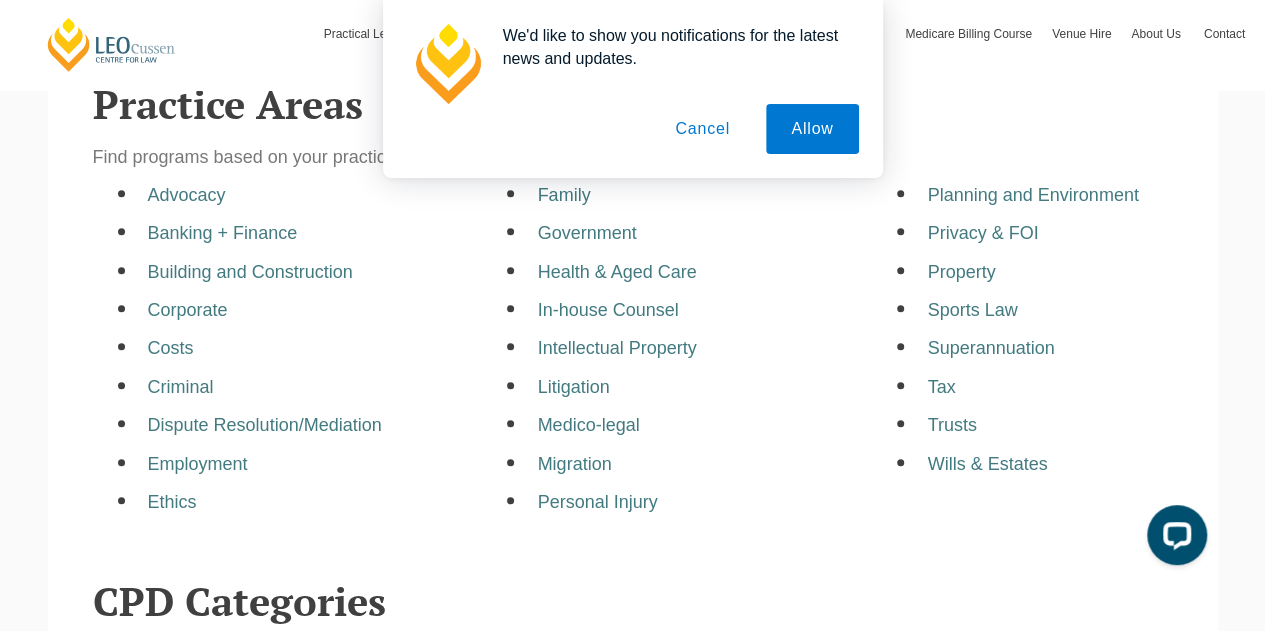 click on "Cancel" at bounding box center (702, 129) 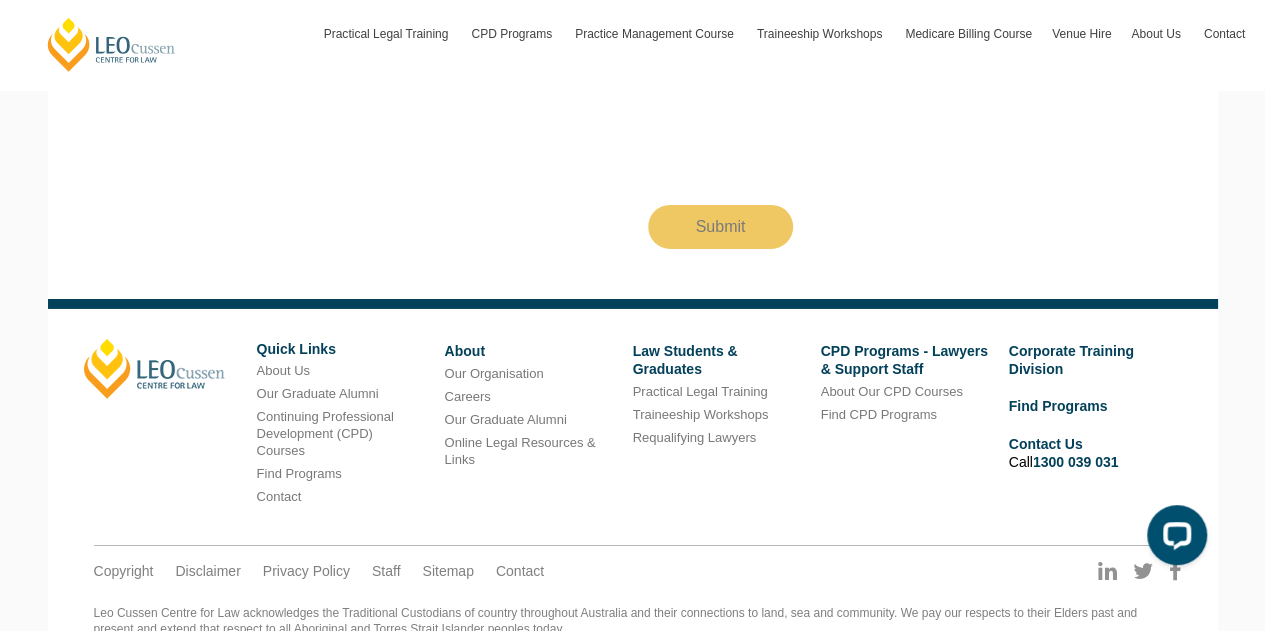 scroll, scrollTop: 3311, scrollLeft: 0, axis: vertical 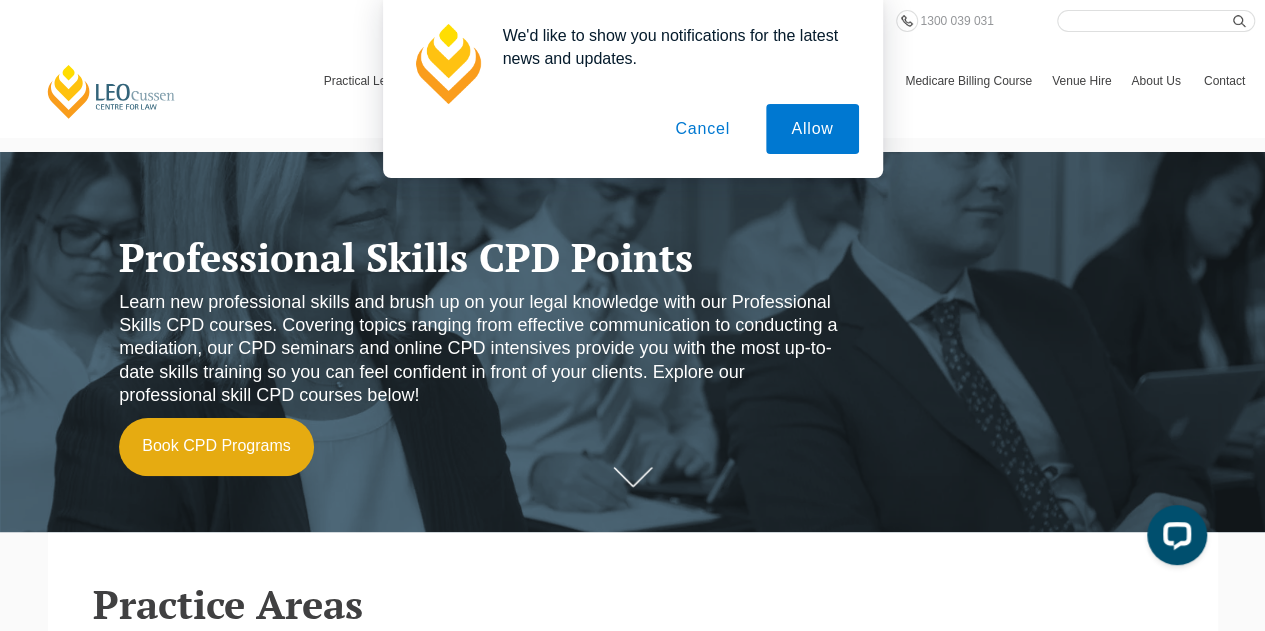 click on "Cancel" at bounding box center [702, 129] 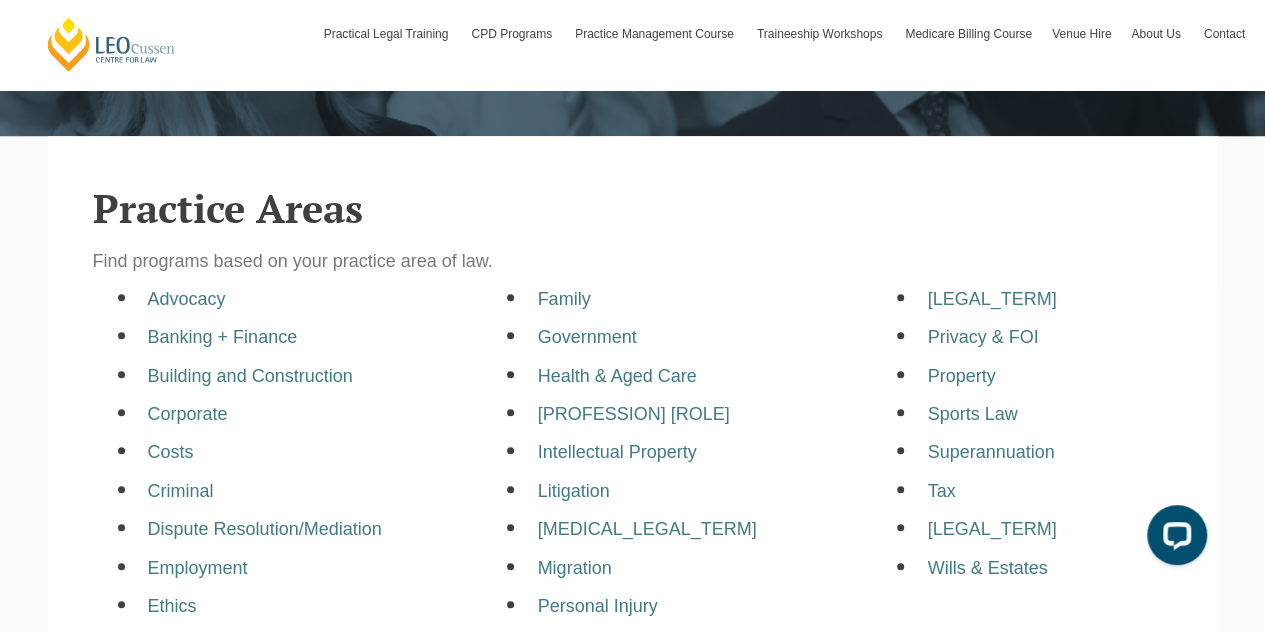 scroll, scrollTop: 600, scrollLeft: 0, axis: vertical 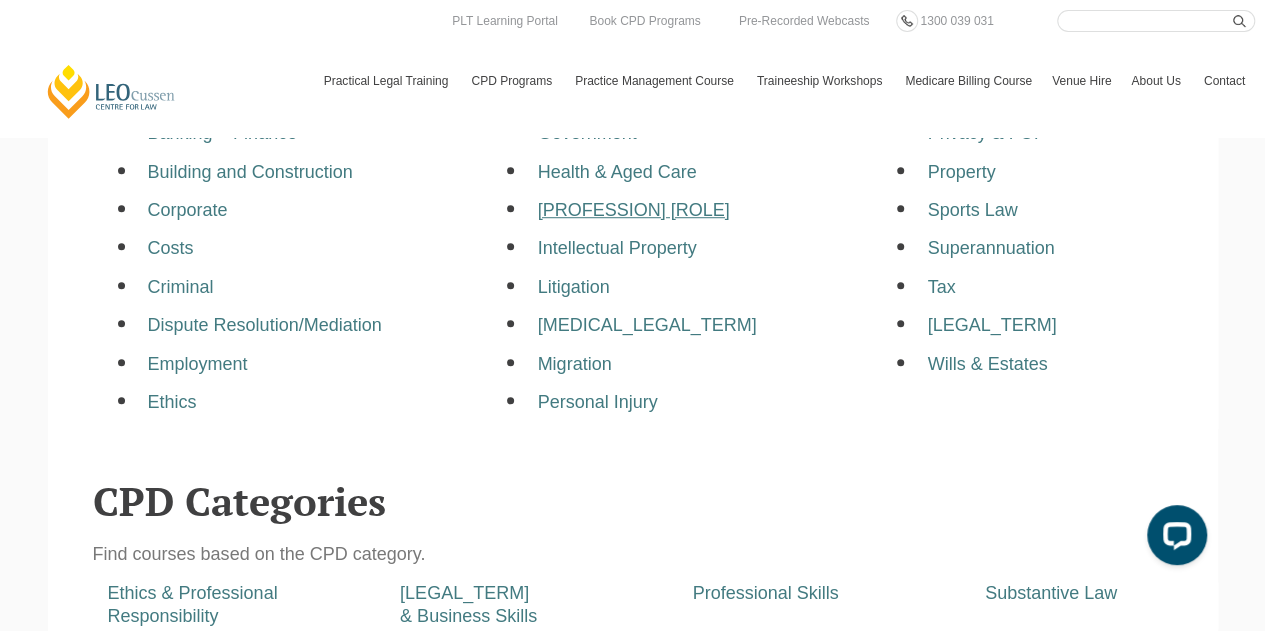 click on "In-house Counsel" at bounding box center (633, 210) 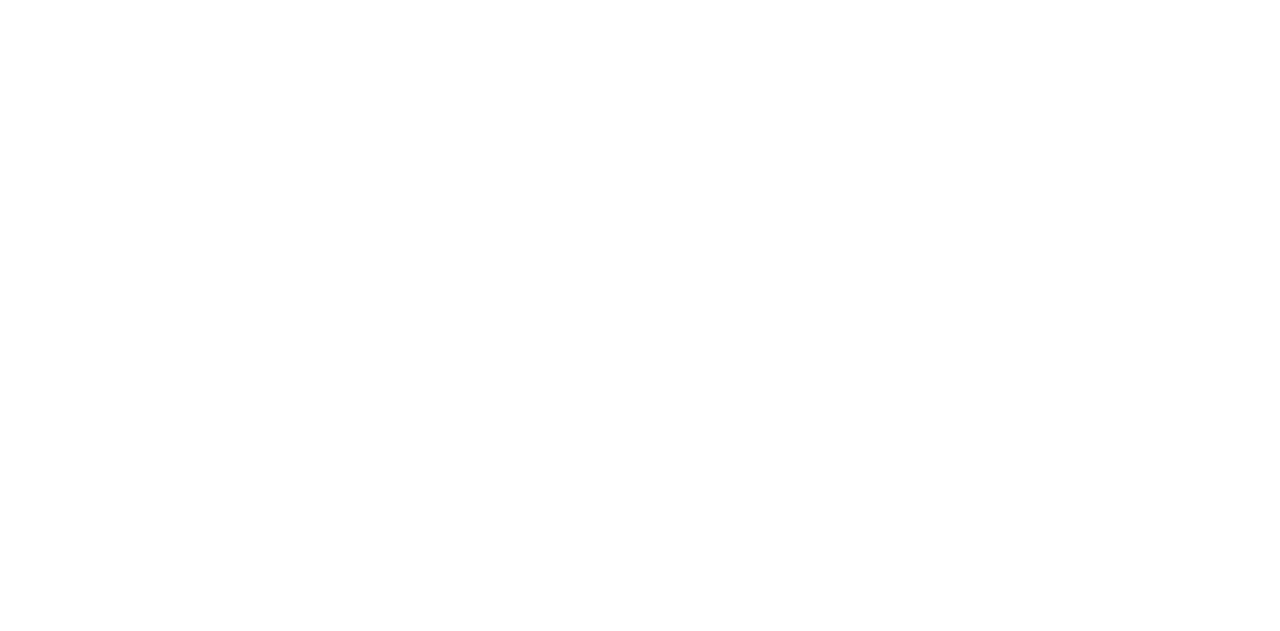 scroll, scrollTop: 0, scrollLeft: 0, axis: both 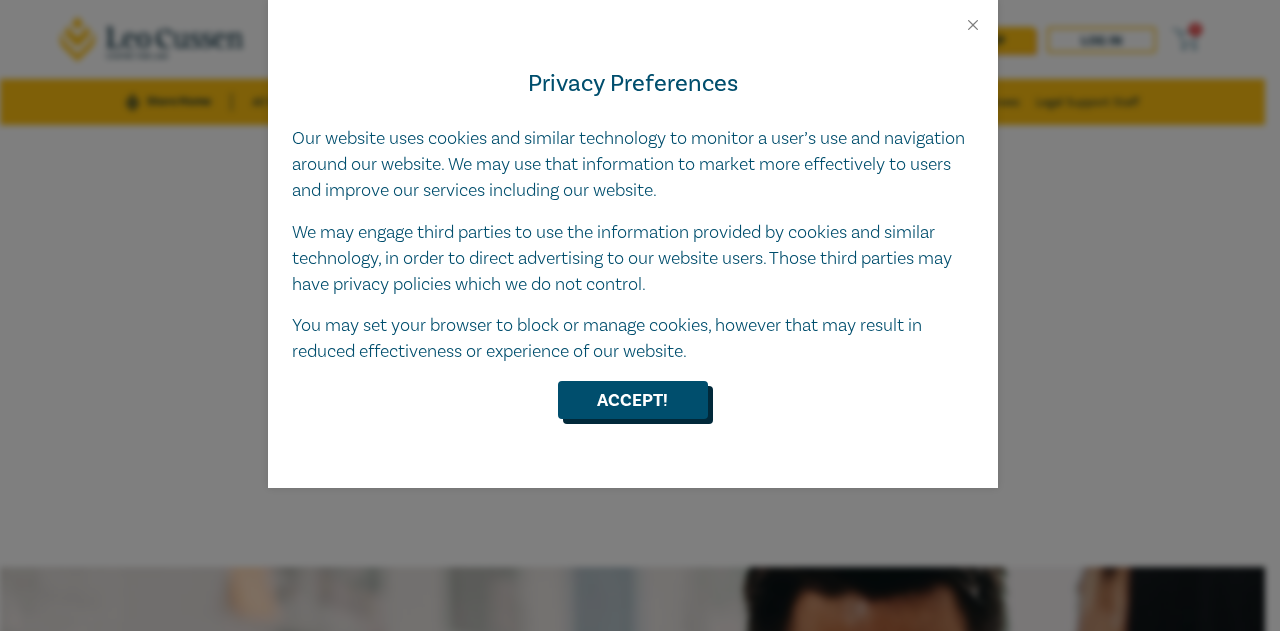 click on "Accept!" at bounding box center (633, 400) 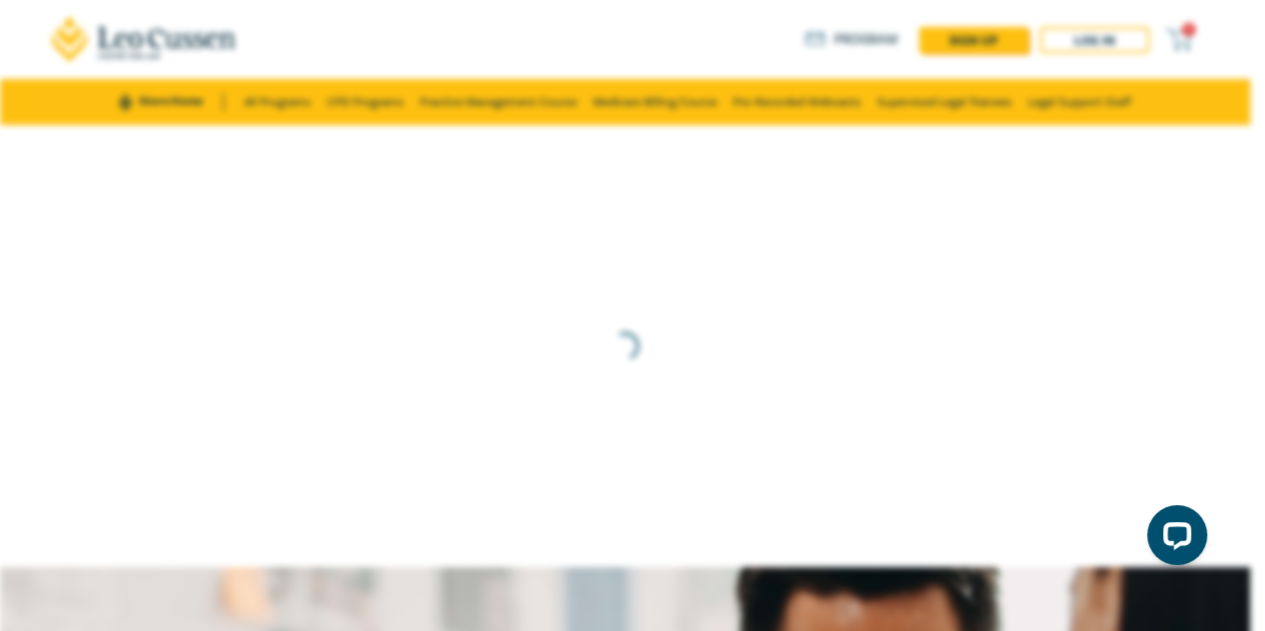 scroll, scrollTop: 0, scrollLeft: 0, axis: both 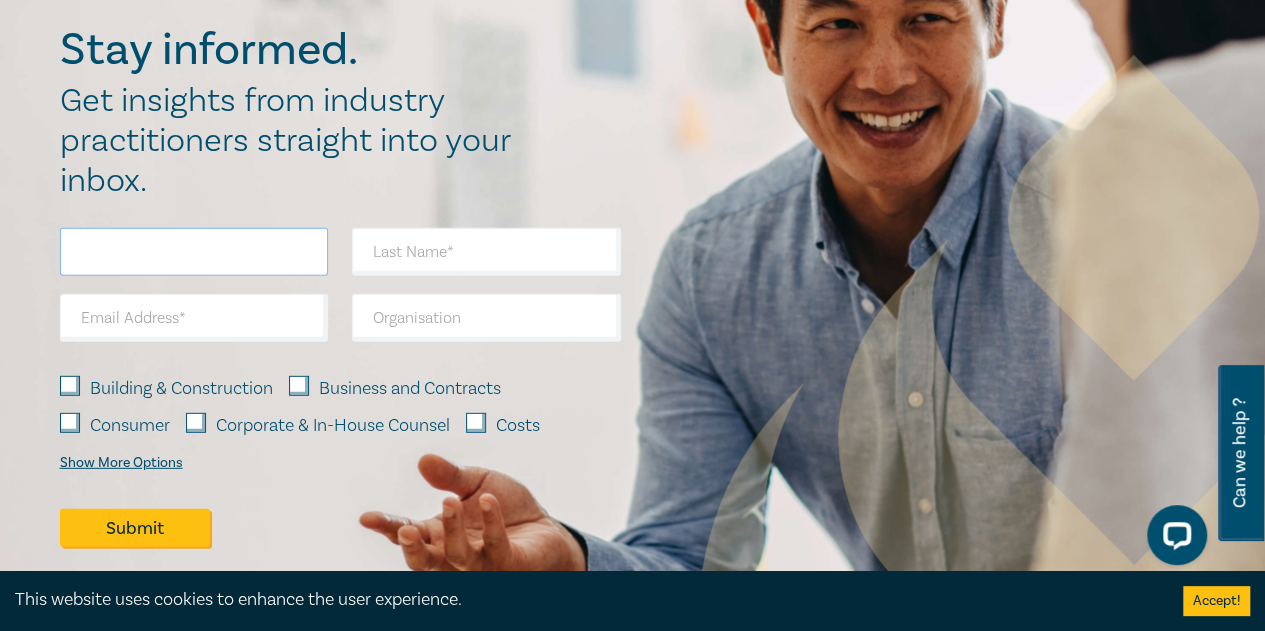 click at bounding box center (194, 252) 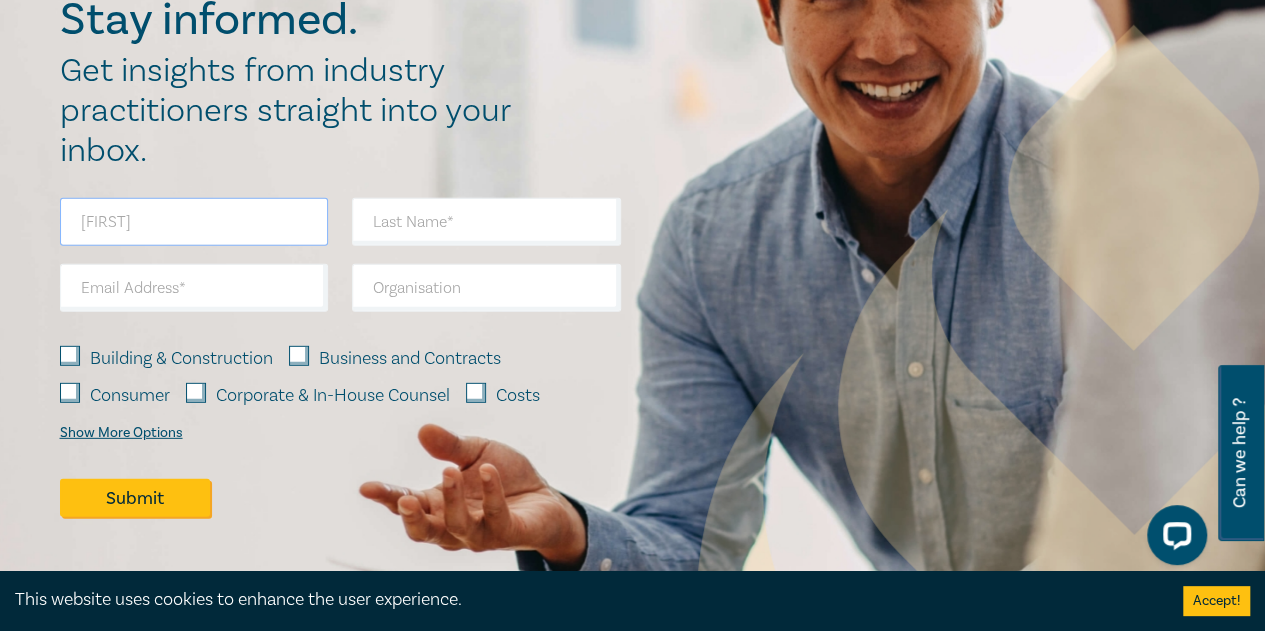 type on "[FIRST]" 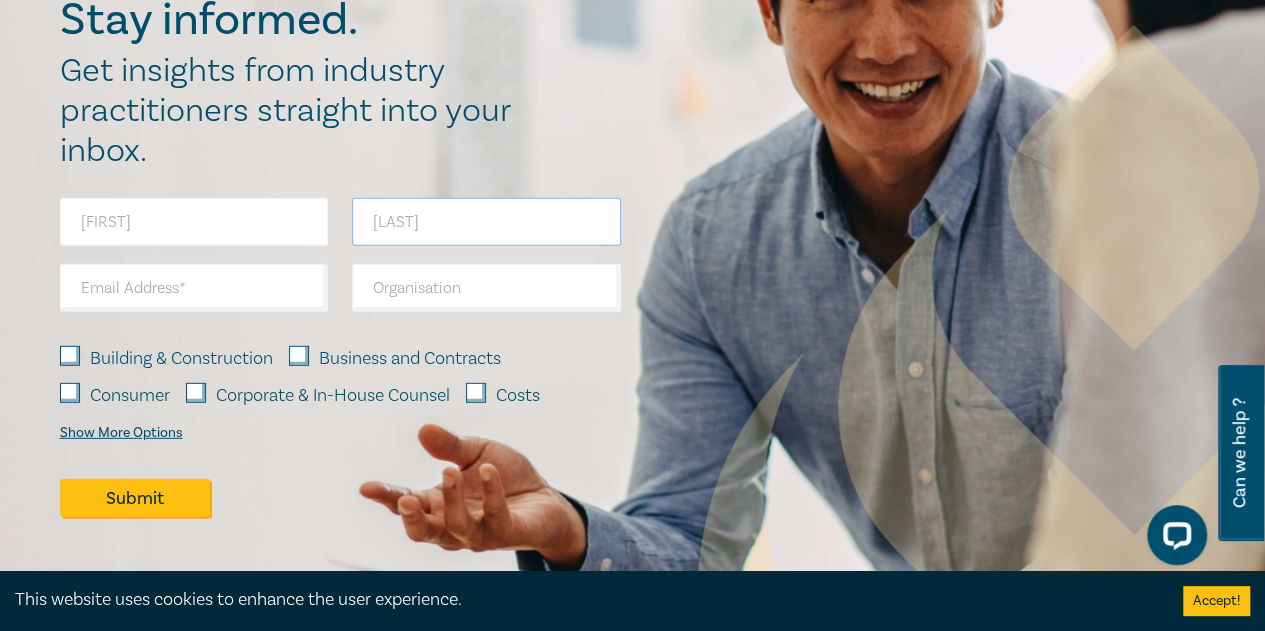 type on "[LAST]" 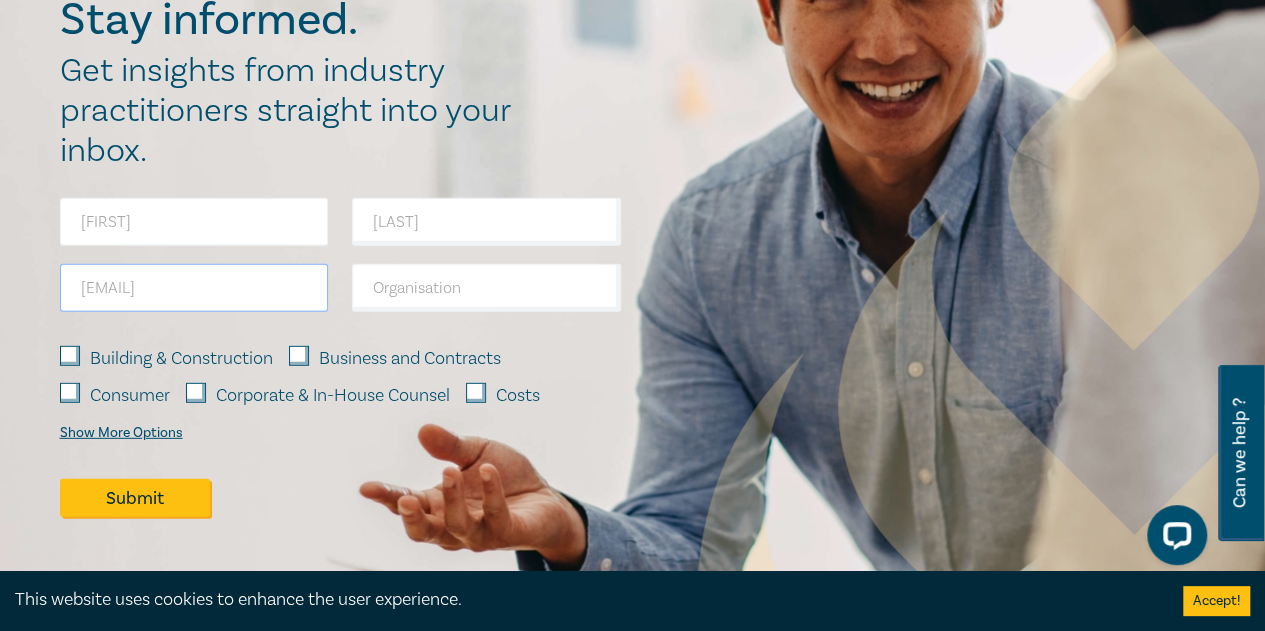 type on "[EMAIL]" 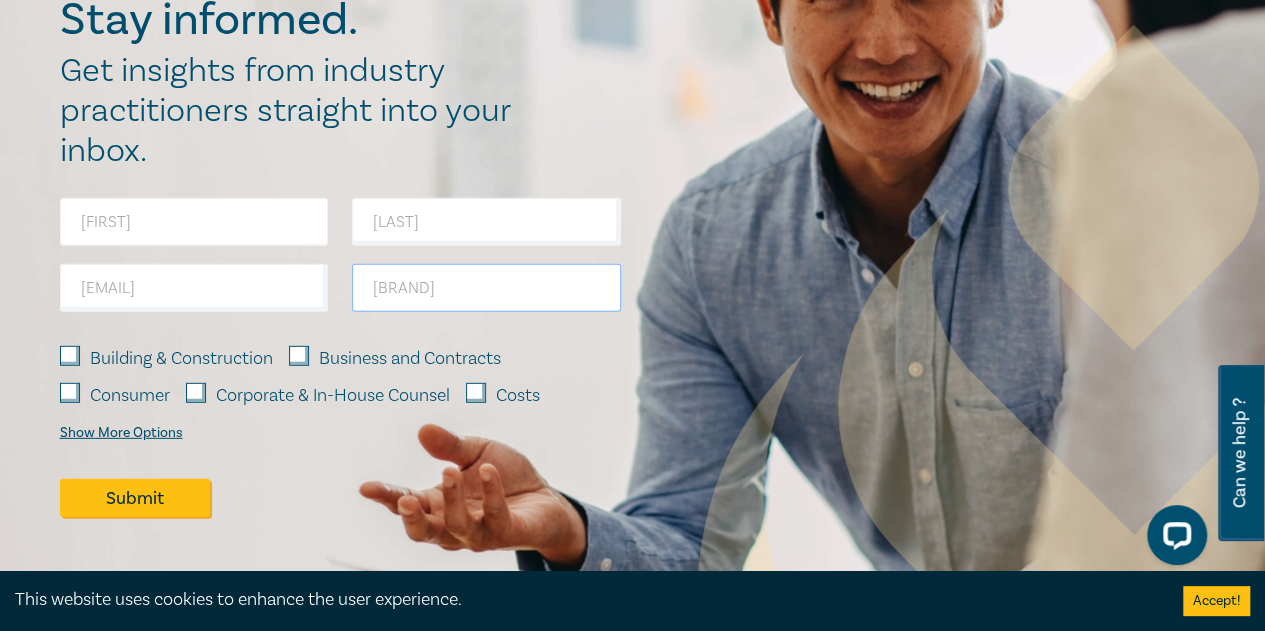 type on "[BRAND]" 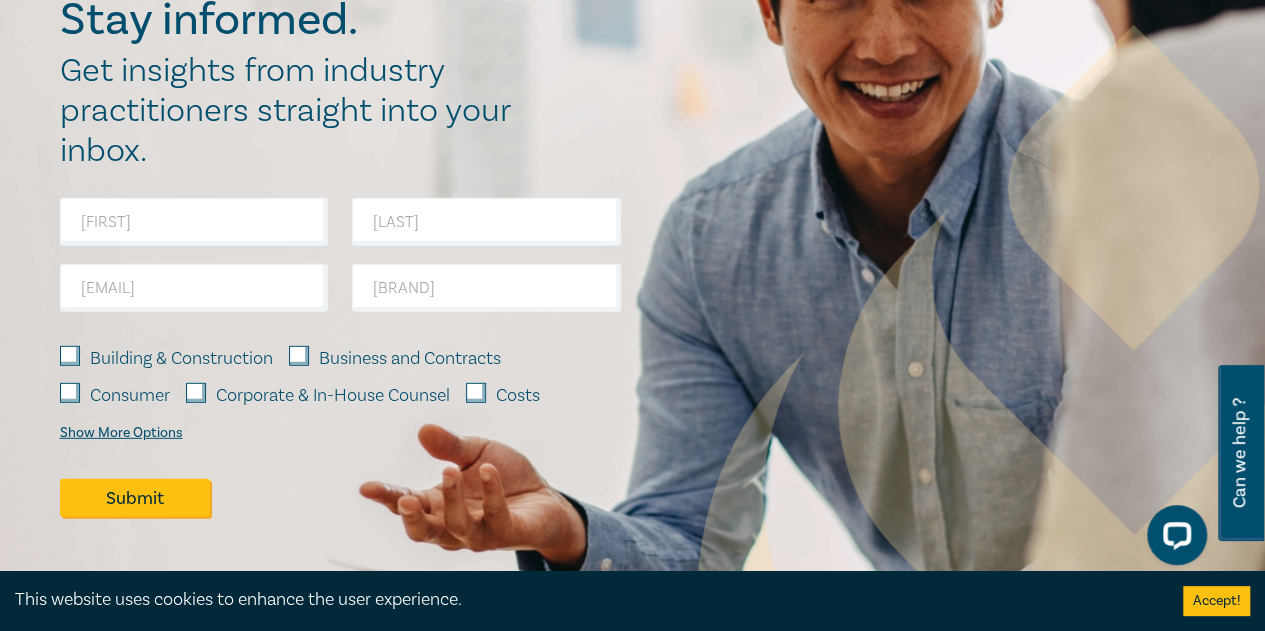 click on "Business and Contracts" at bounding box center (299, 356) 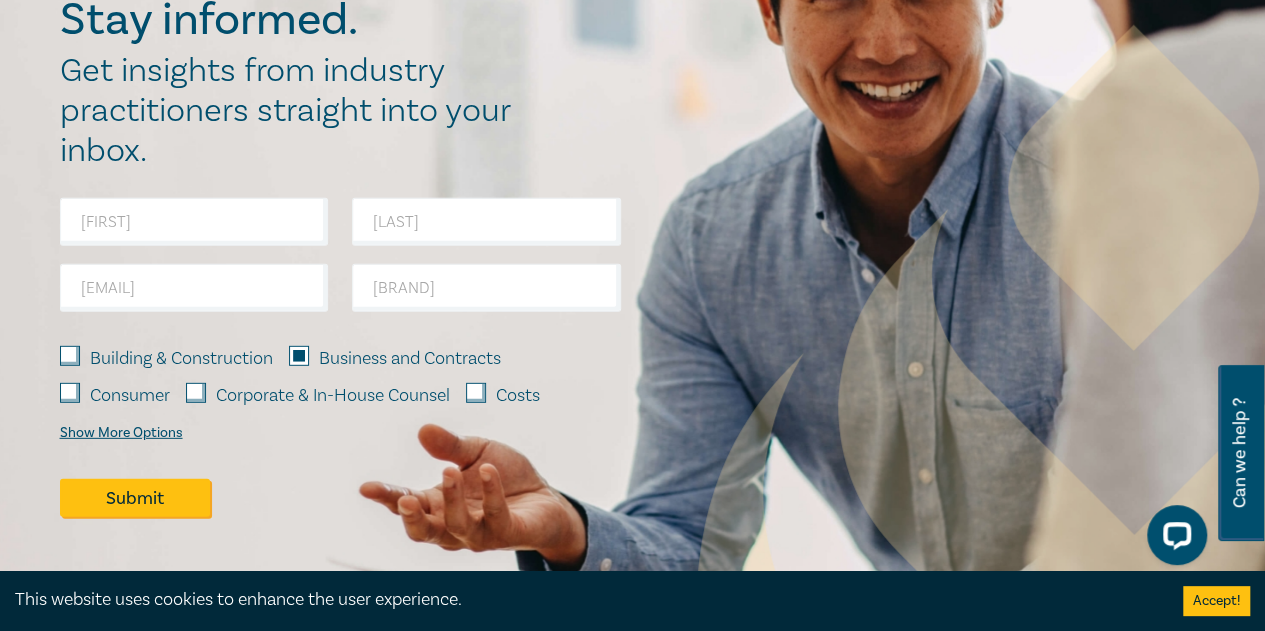 click on "Consumer" at bounding box center (70, 393) 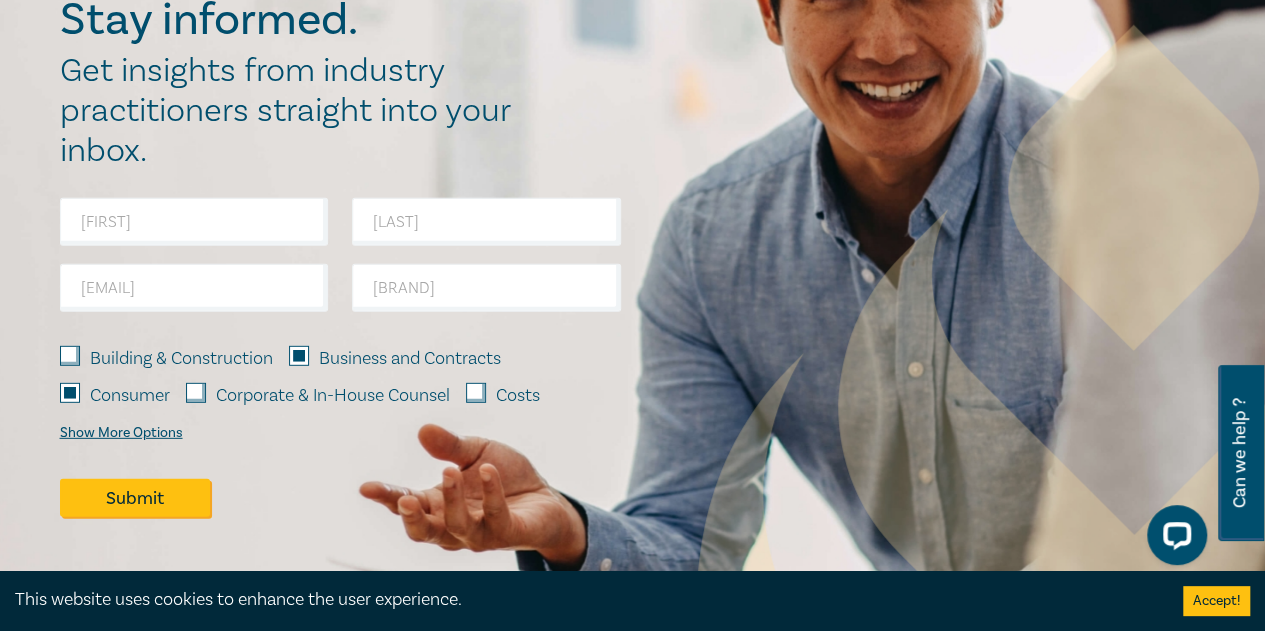 click on "Corporate & In-House Counsel" at bounding box center (196, 393) 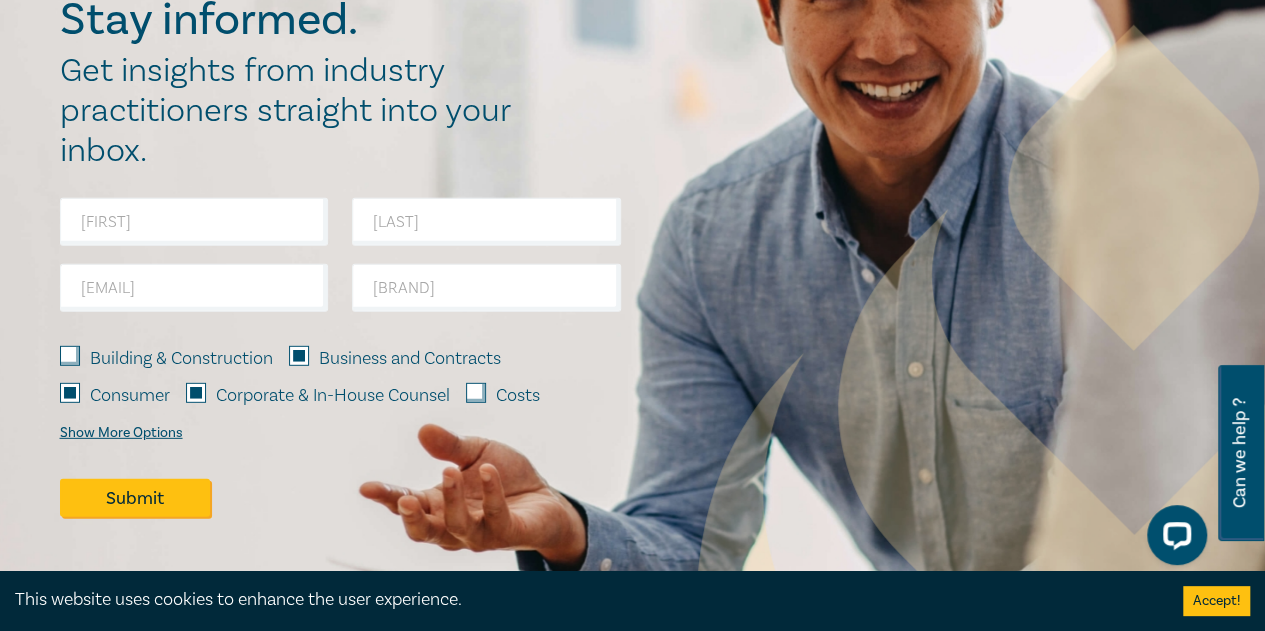 click on "Show More Options" at bounding box center [121, 433] 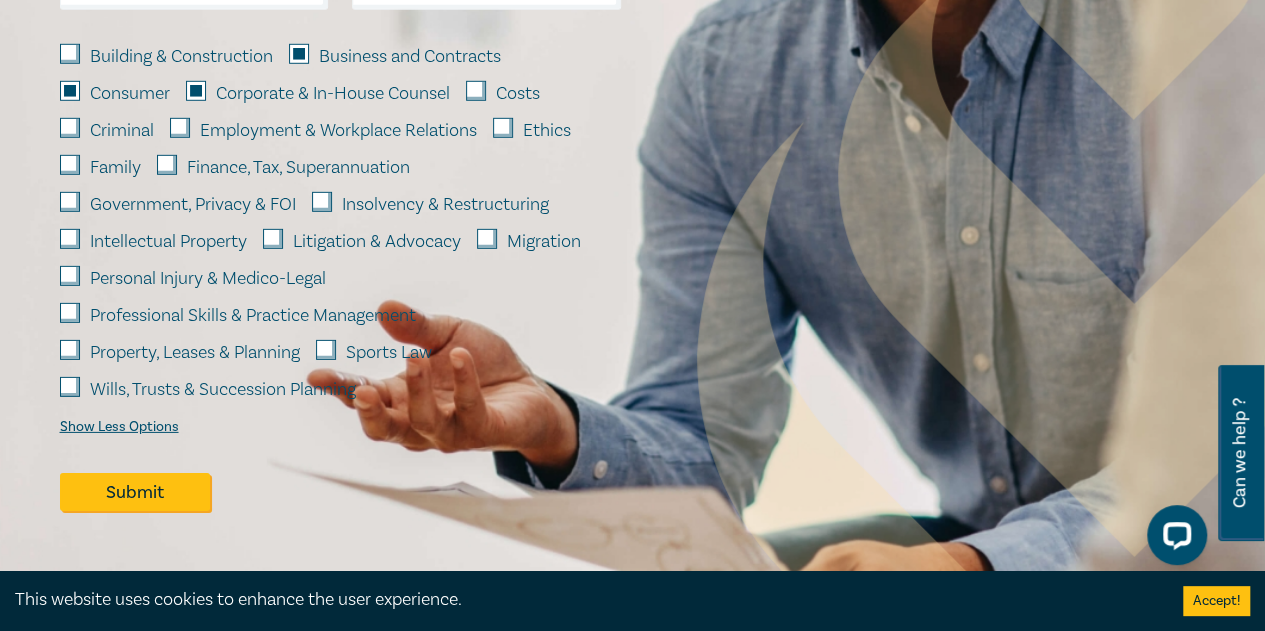 scroll, scrollTop: 2906, scrollLeft: 0, axis: vertical 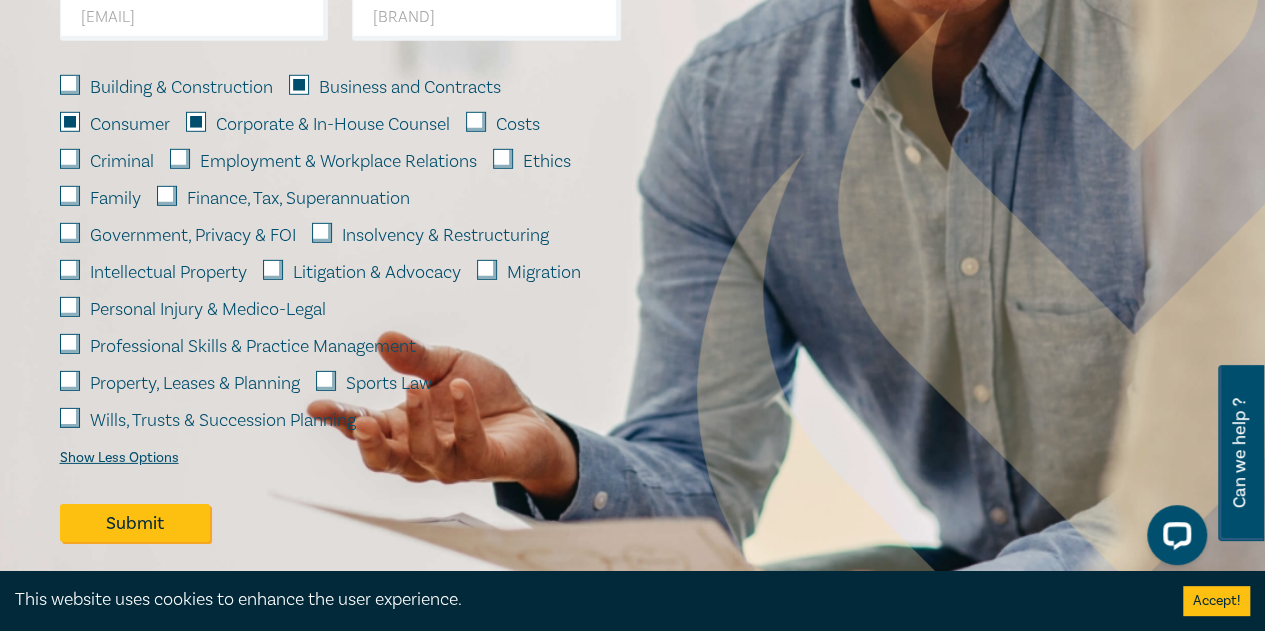 click on "Wills, Trusts & Succession Planning" at bounding box center [70, 418] 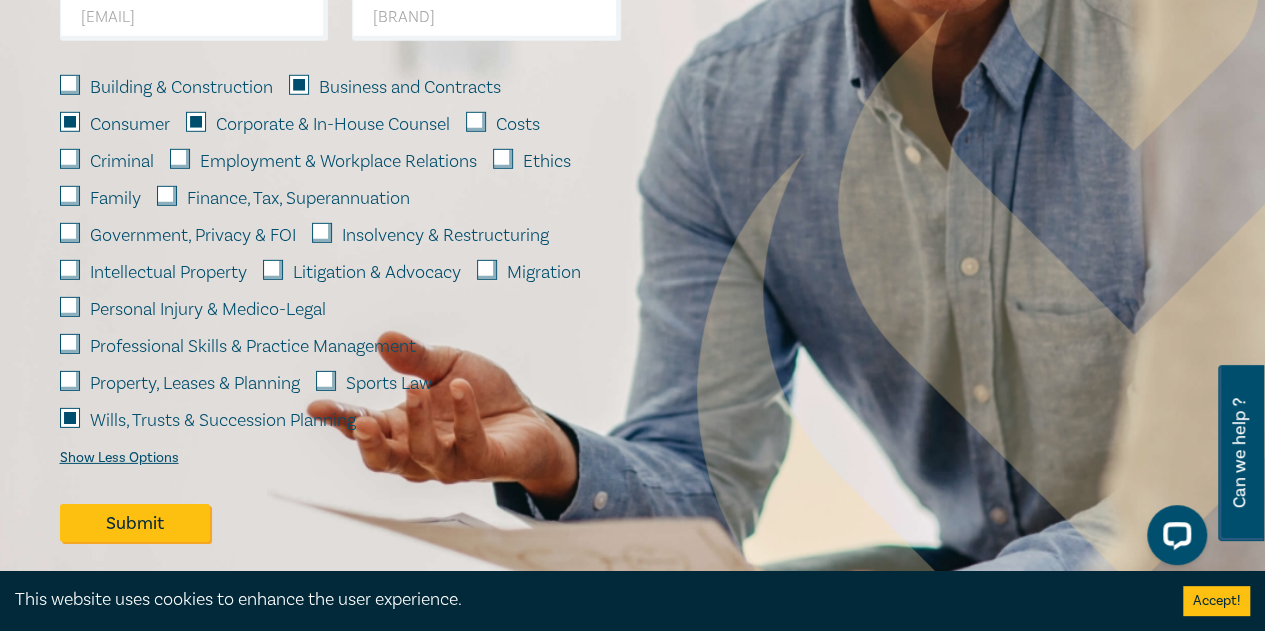 click on "Intellectual Property" at bounding box center [168, 273] 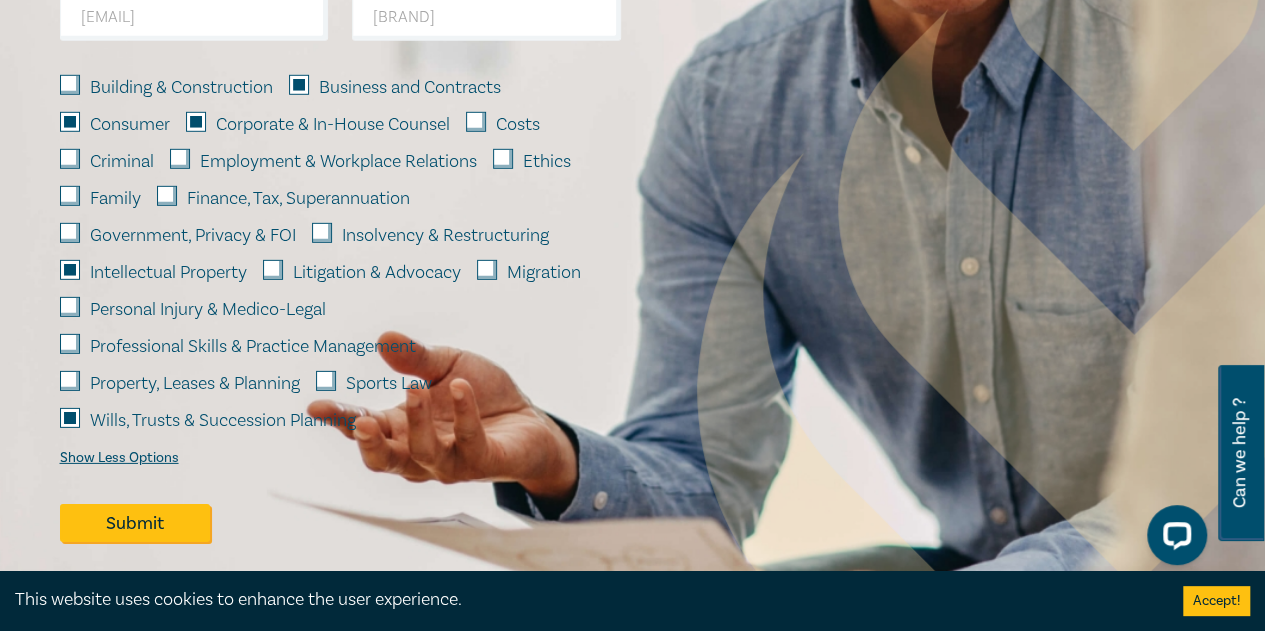 click at bounding box center [340, 555] 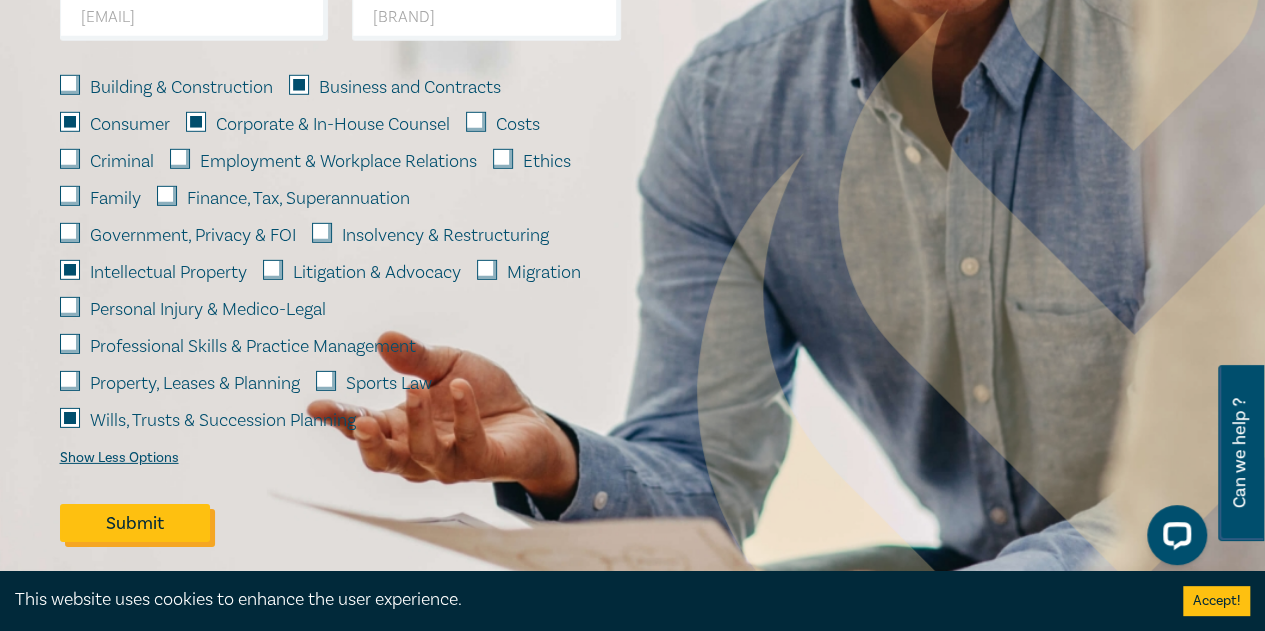 click on "Submit" at bounding box center [135, 523] 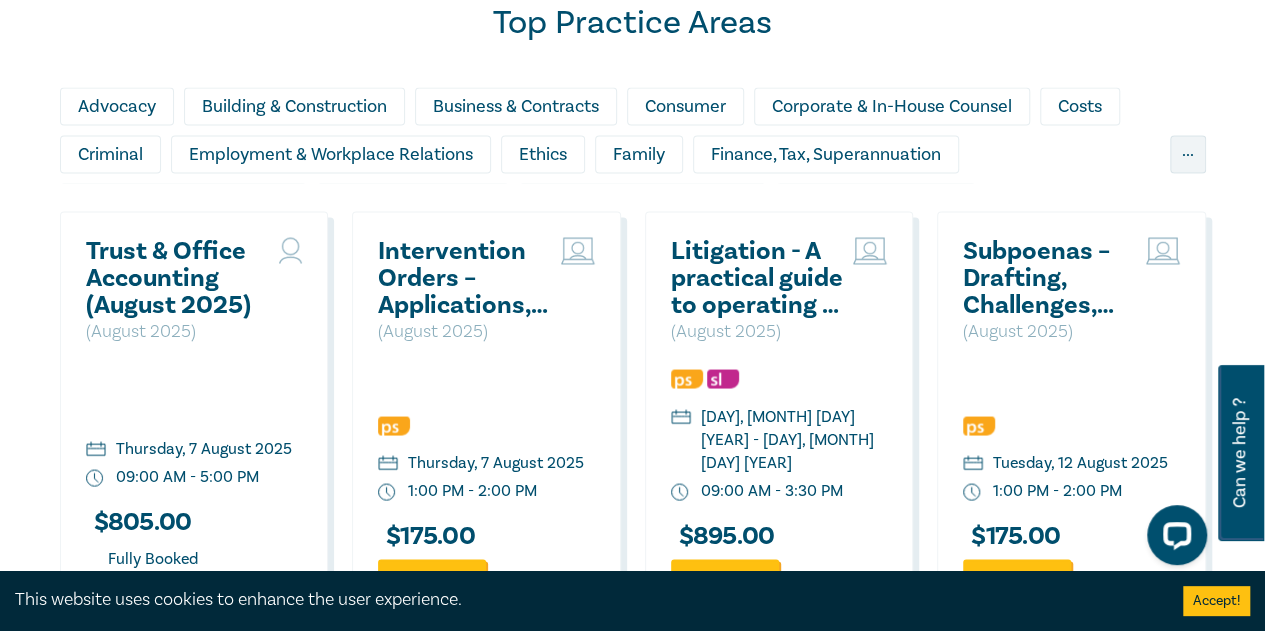 scroll, scrollTop: 1606, scrollLeft: 0, axis: vertical 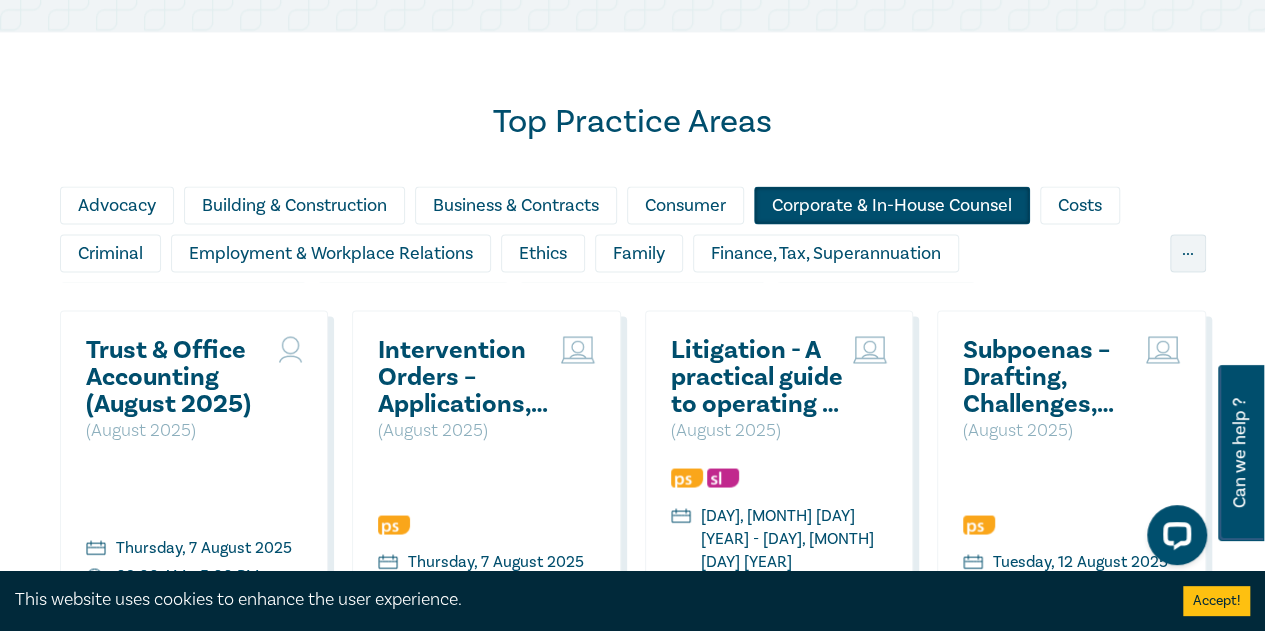 click on "Corporate & In-House Counsel" at bounding box center (892, 205) 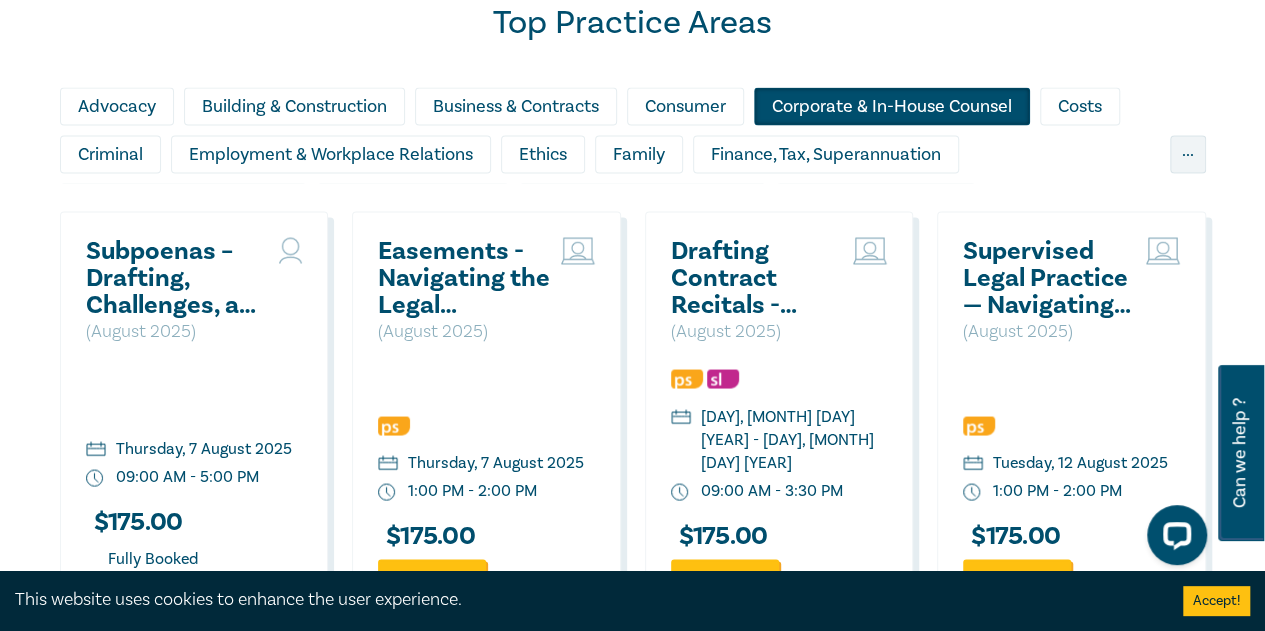 scroll, scrollTop: 1806, scrollLeft: 0, axis: vertical 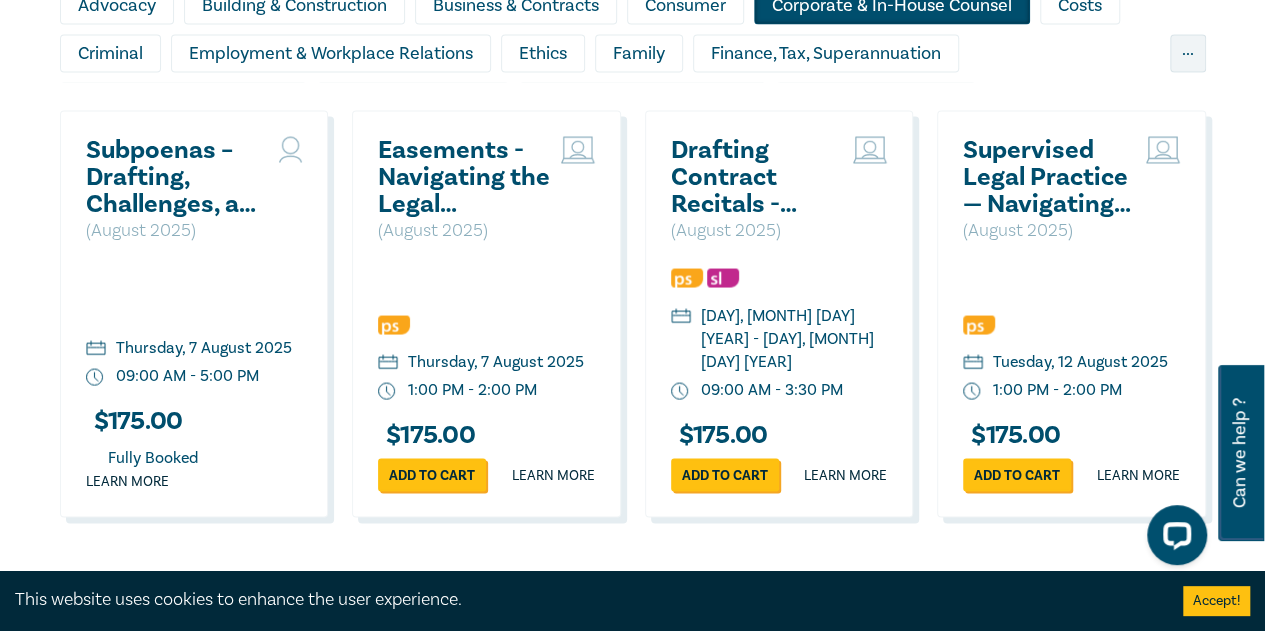 click on "Supervised Legal Practice — Navigating Obligations and Risks" at bounding box center (1049, 176) 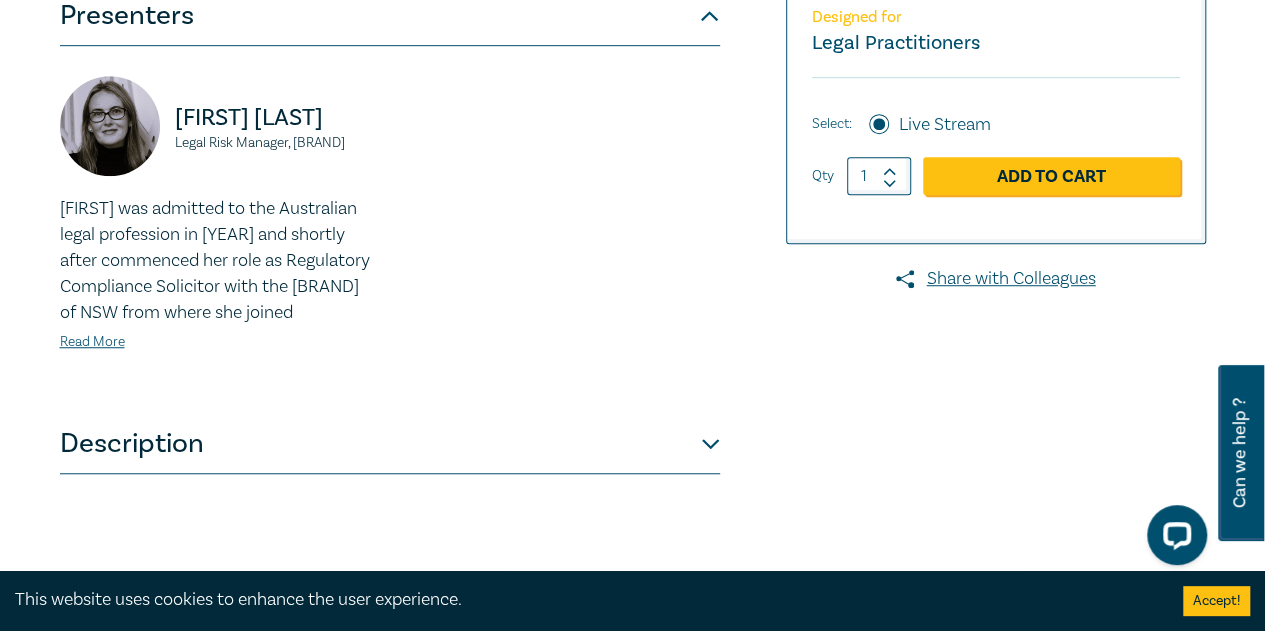 scroll, scrollTop: 600, scrollLeft: 0, axis: vertical 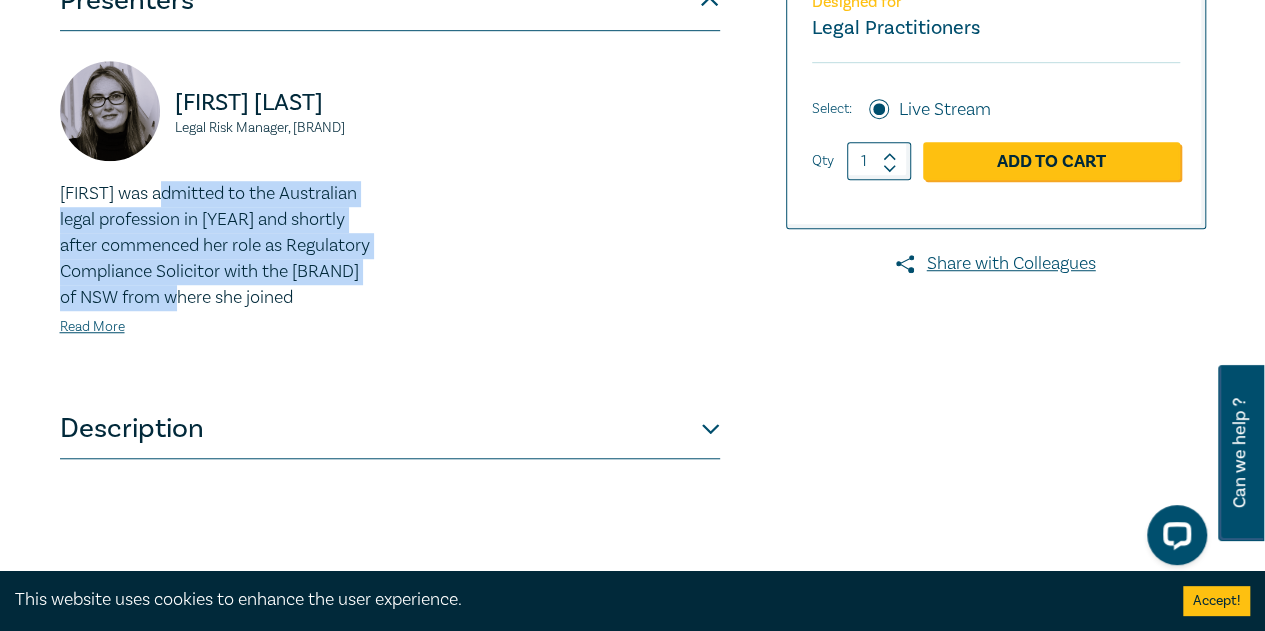 drag, startPoint x: 172, startPoint y: 197, endPoint x: 229, endPoint y: 287, distance: 106.531685 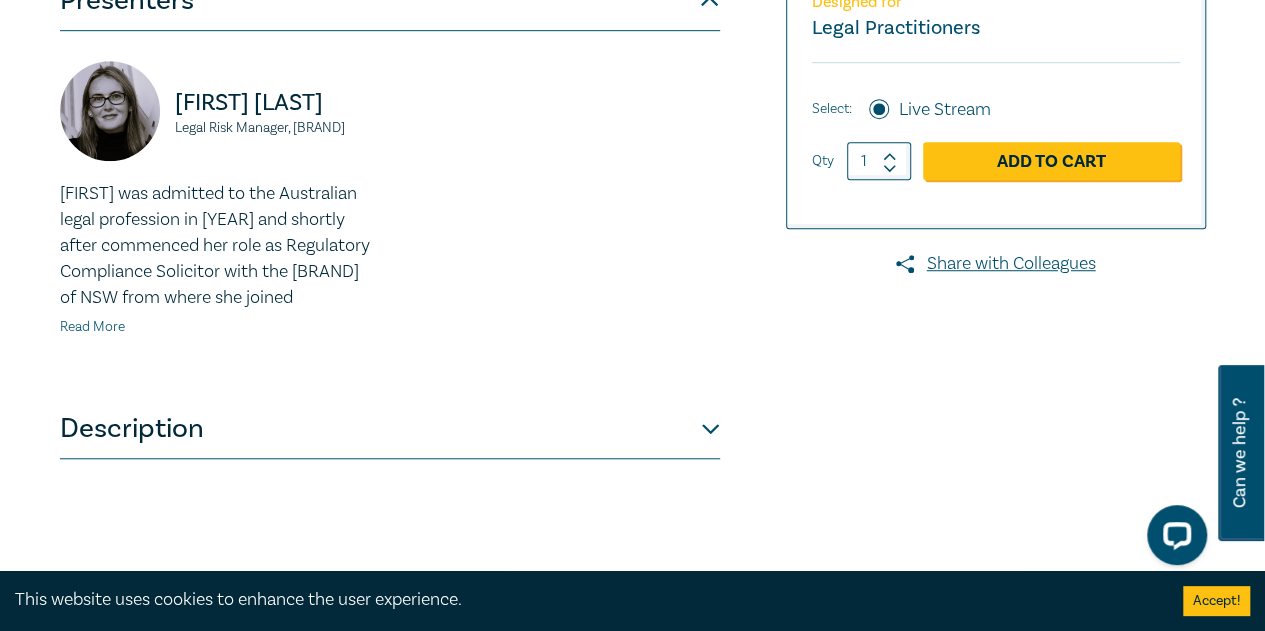 click on "Read More" at bounding box center [92, 327] 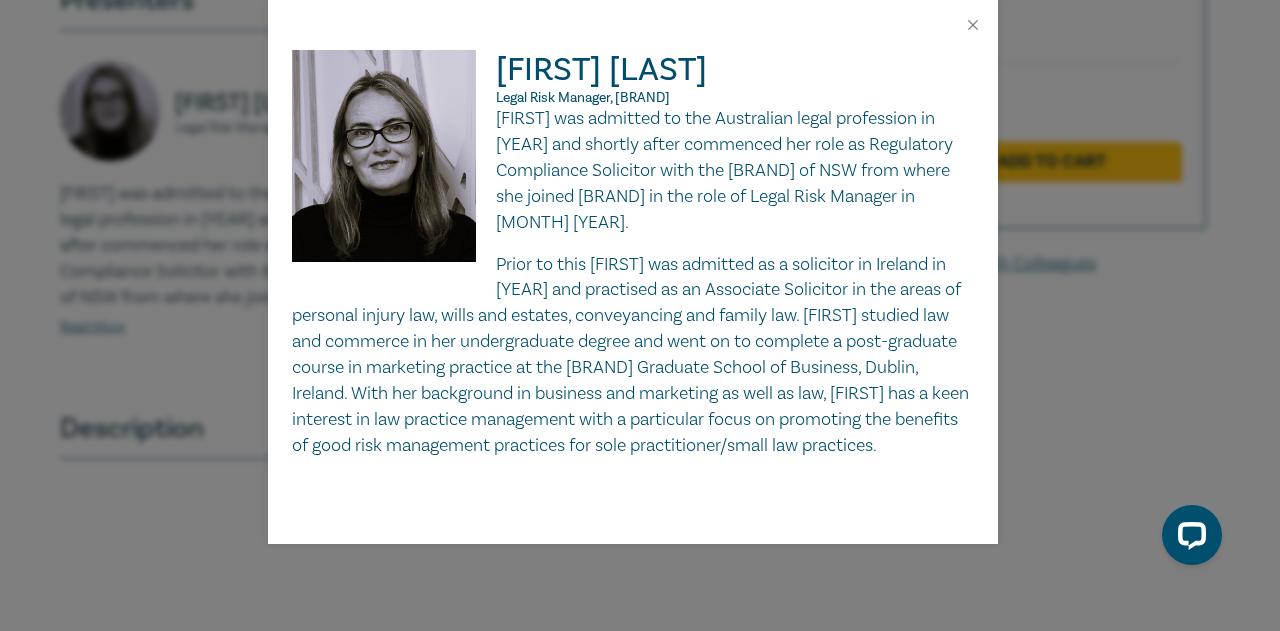 click on "[FIRST] [LAST] Legal Risk Manager, [BRAND] [FIRST] was admitted to the Australian legal profession in [YEAR] and shortly after commenced her role as Regulatory Compliance Solicitor with the [BRAND] of NSW from where she joined [BRAND] in the role of Legal Risk Manager in [MONTH] [YEAR]. Prior to this [FIRST] was admitted as a solicitor in Ireland in [YEAR] and practised as an Associate Solicitor in the areas of personal injury law, wills and estates, conveyancing and family law. [FIRST] studied law and commerce in her undergraduate degree and went on to complete a post-graduate course in marketing practice at the [BRAND] Graduate School of Business, Dublin, Ireland. With her background in business and marketing as well as law, [FIRST] has a keen interest in law practice management with a particular focus on promoting the benefits of good risk management practices for sole practitioner/small law practices." at bounding box center [640, 315] 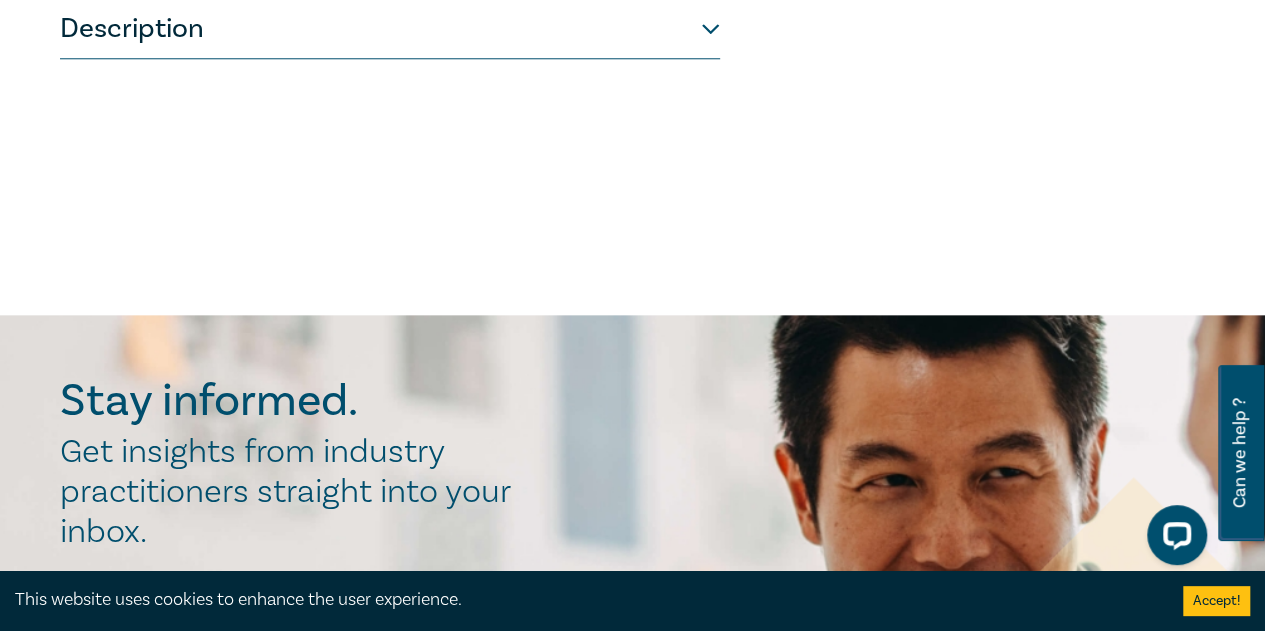 click on "Description" at bounding box center (390, 29) 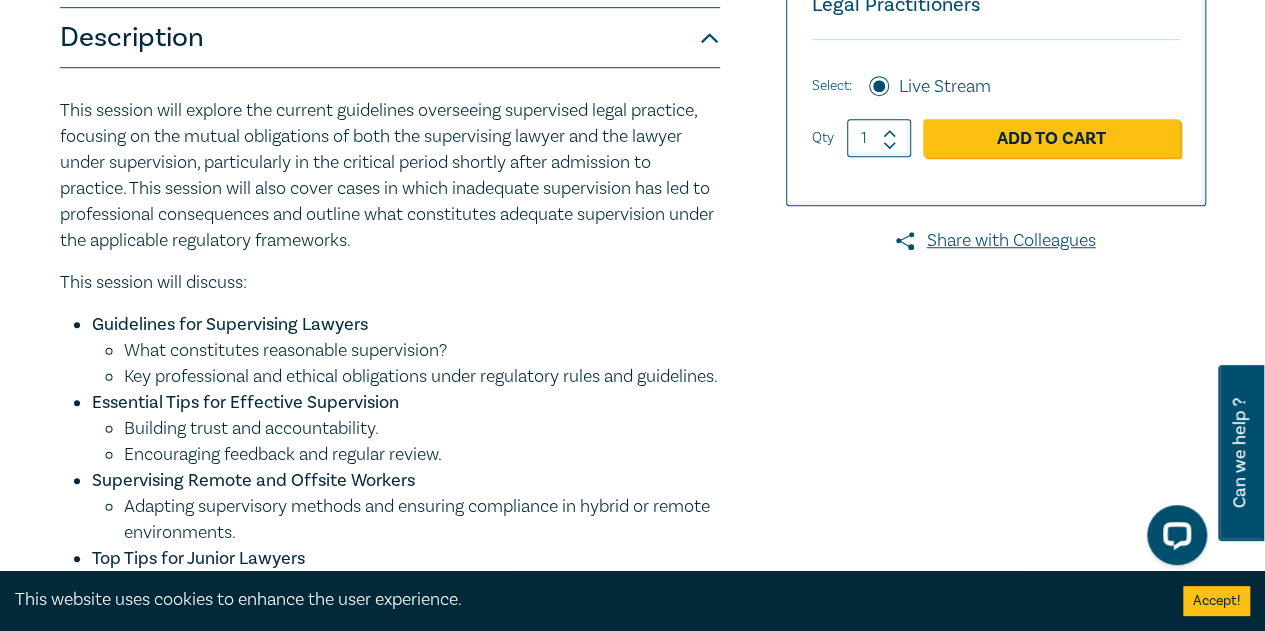 scroll, scrollTop: 591, scrollLeft: 0, axis: vertical 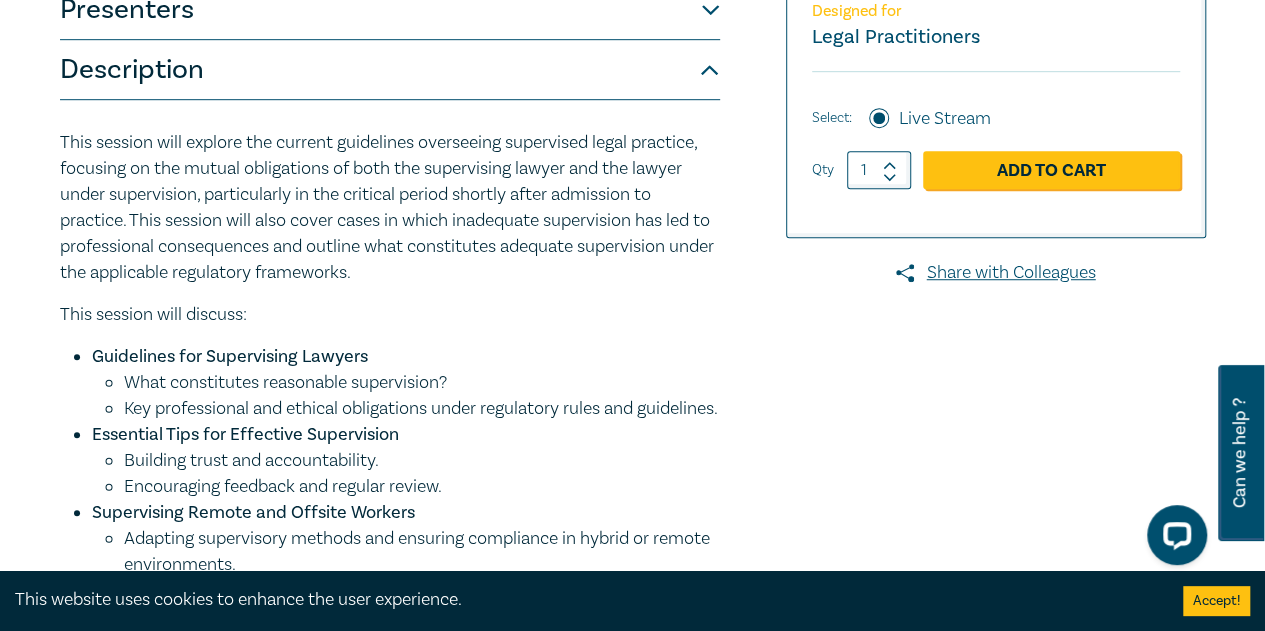 drag, startPoint x: 216, startPoint y: 143, endPoint x: 604, endPoint y: 281, distance: 411.81064 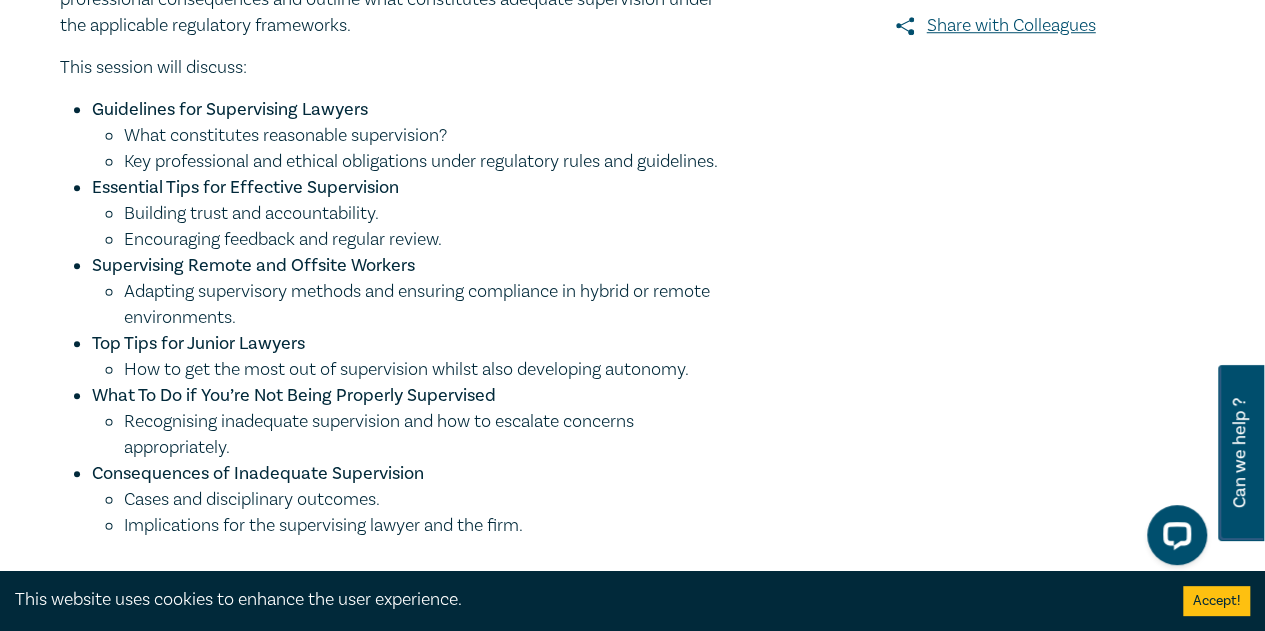 scroll, scrollTop: 891, scrollLeft: 0, axis: vertical 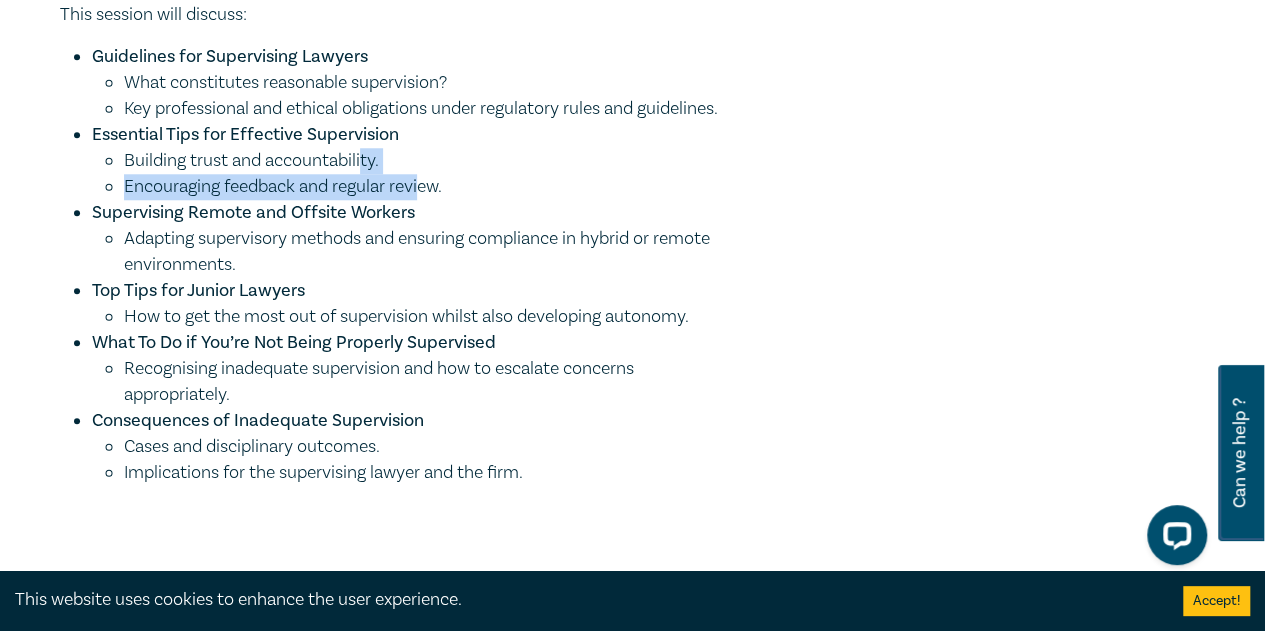 drag, startPoint x: 366, startPoint y: 174, endPoint x: 420, endPoint y: 205, distance: 62.26556 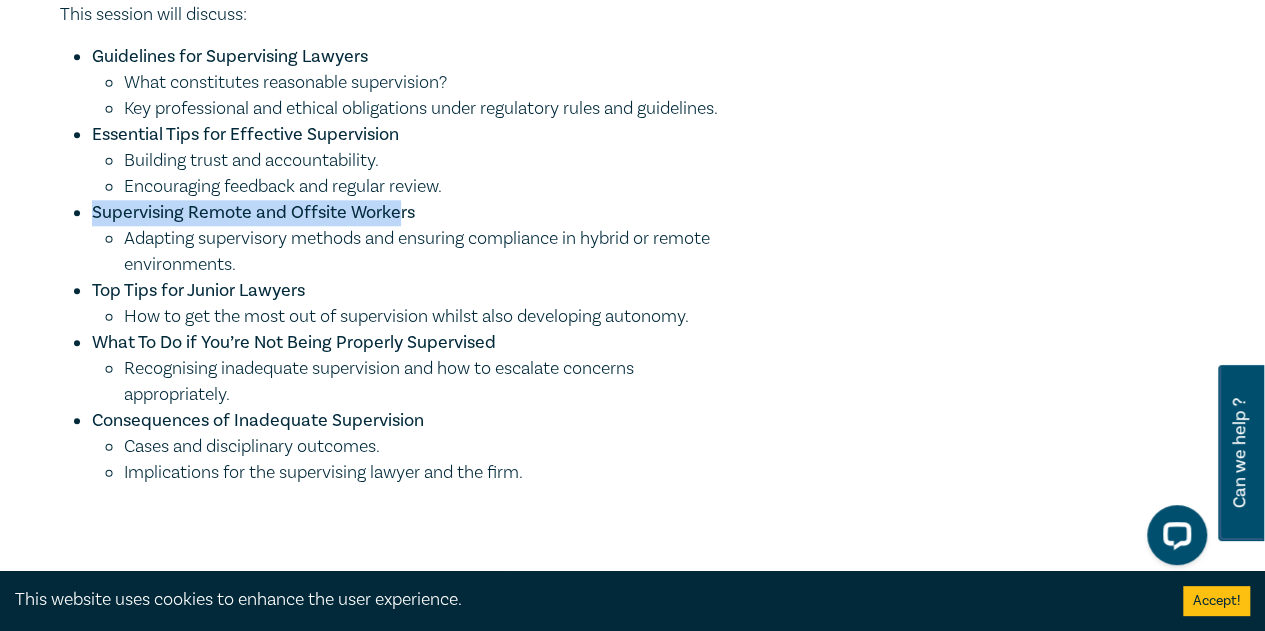 drag, startPoint x: 380, startPoint y: 229, endPoint x: 398, endPoint y: 229, distance: 18 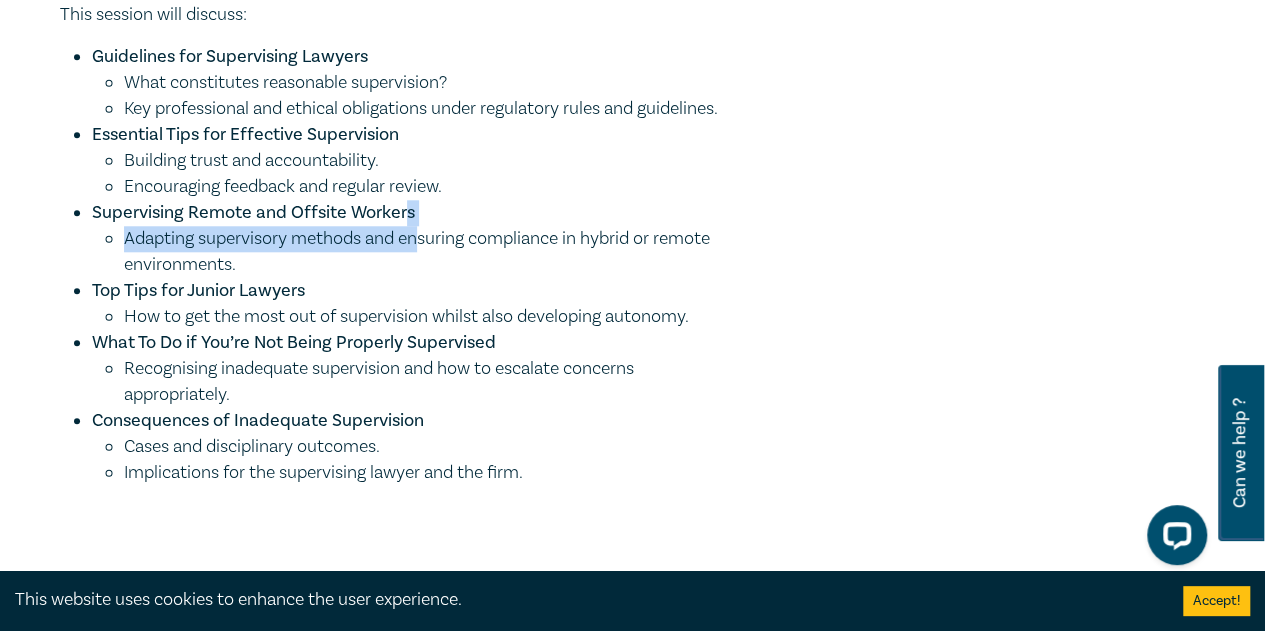 click on "Supervising Remote and Offsite Workers  Adapting supervisory methods and ensuring compliance in hybrid or remote environments." at bounding box center [406, 239] 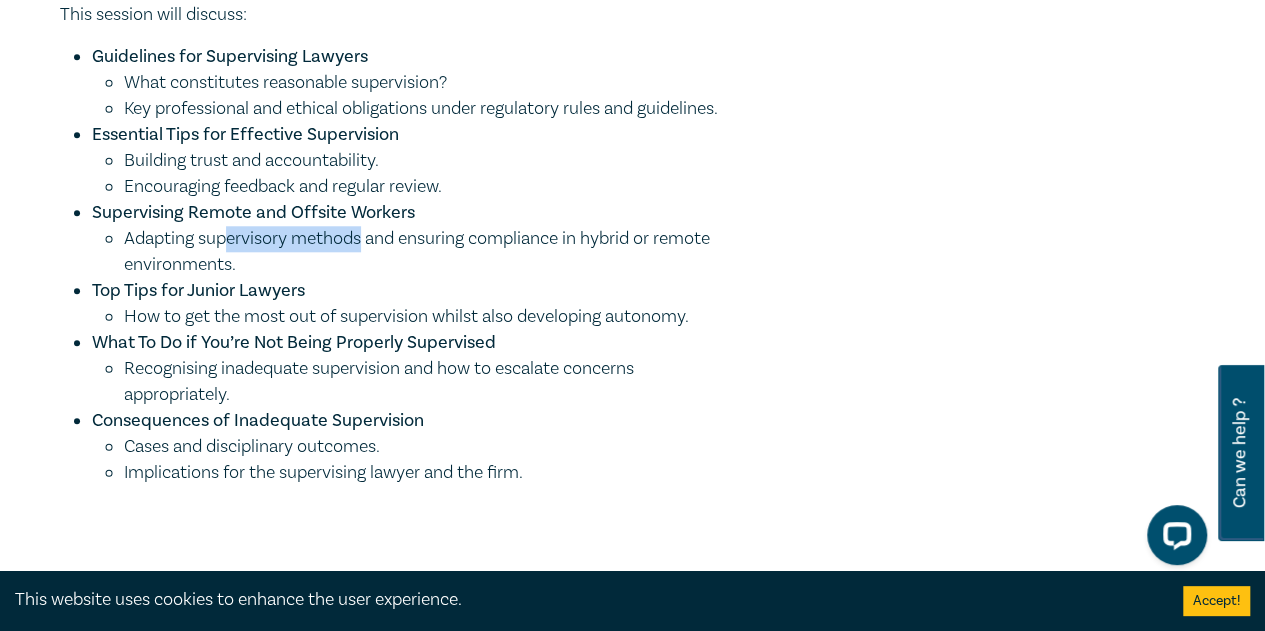 drag, startPoint x: 362, startPoint y: 273, endPoint x: 226, endPoint y: 271, distance: 136.01471 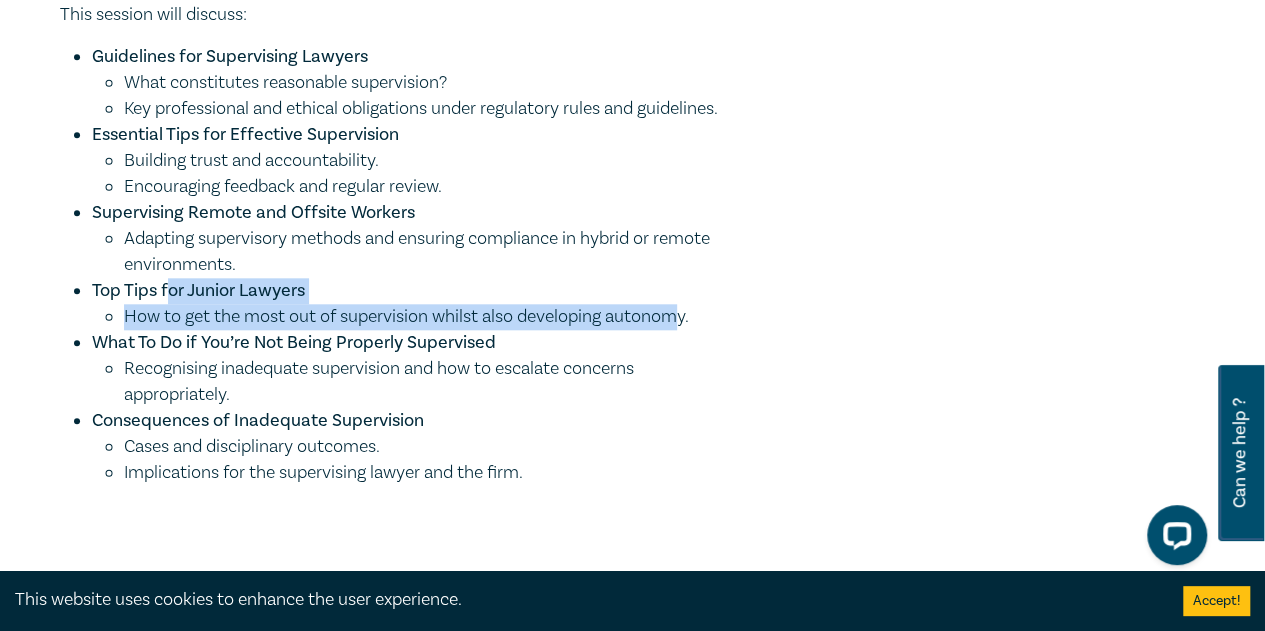 drag, startPoint x: 255, startPoint y: 318, endPoint x: 698, endPoint y: 345, distance: 443.82202 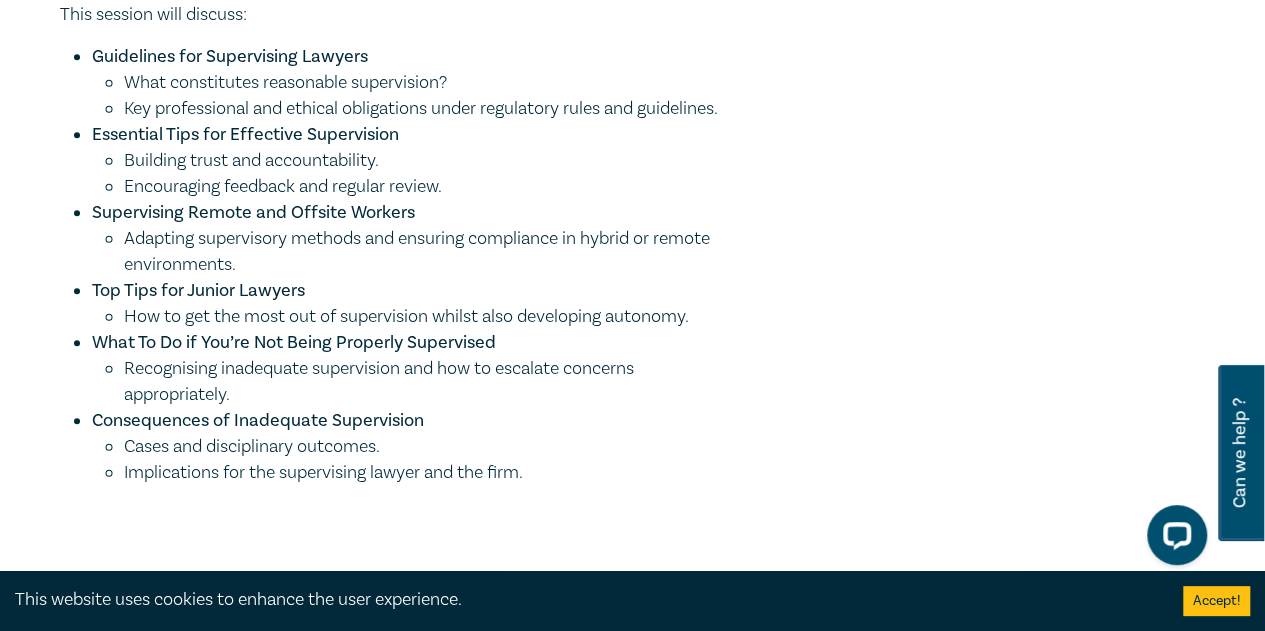 click on "How to get the most out of supervision whilst also developing autonomy." at bounding box center (422, 317) 